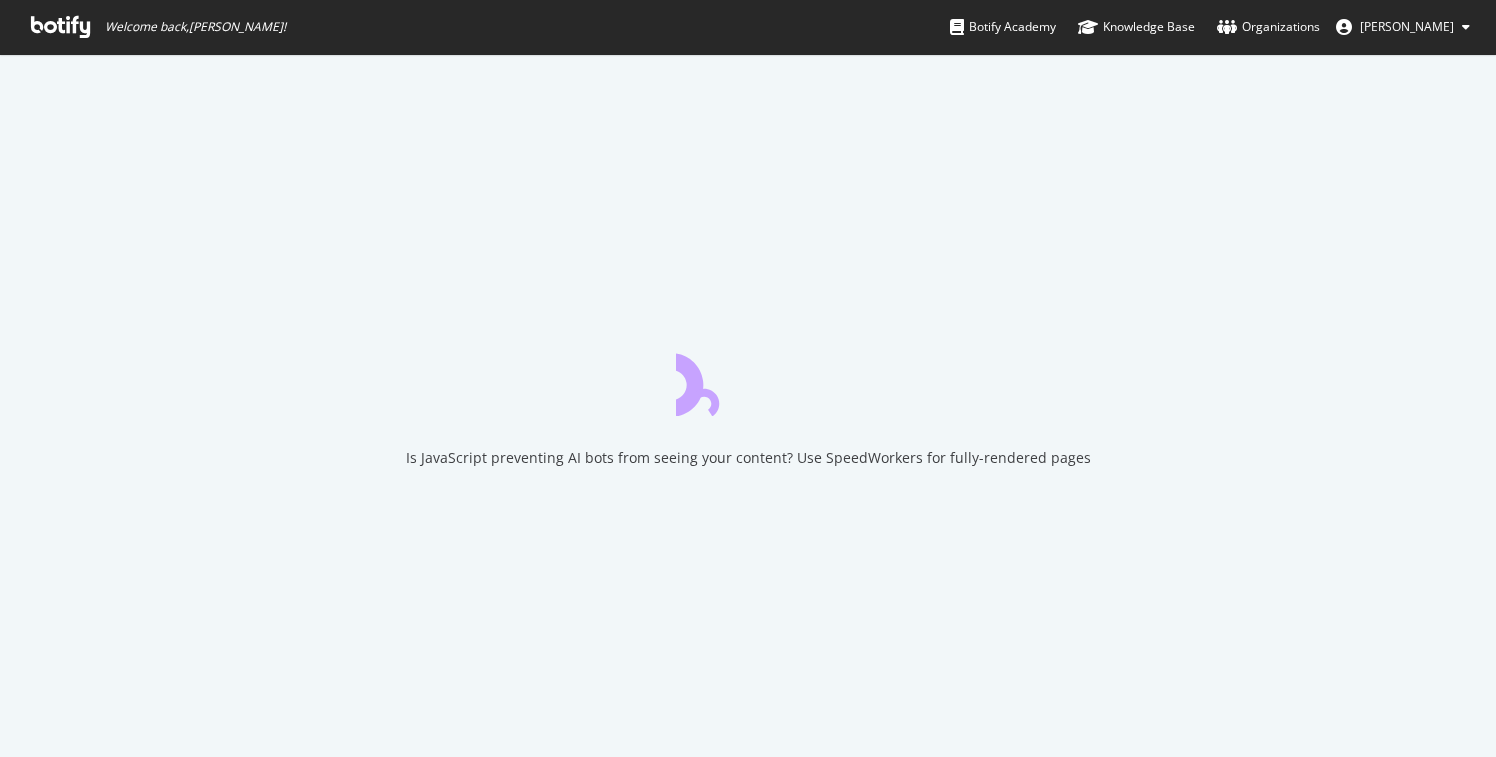 scroll, scrollTop: 0, scrollLeft: 0, axis: both 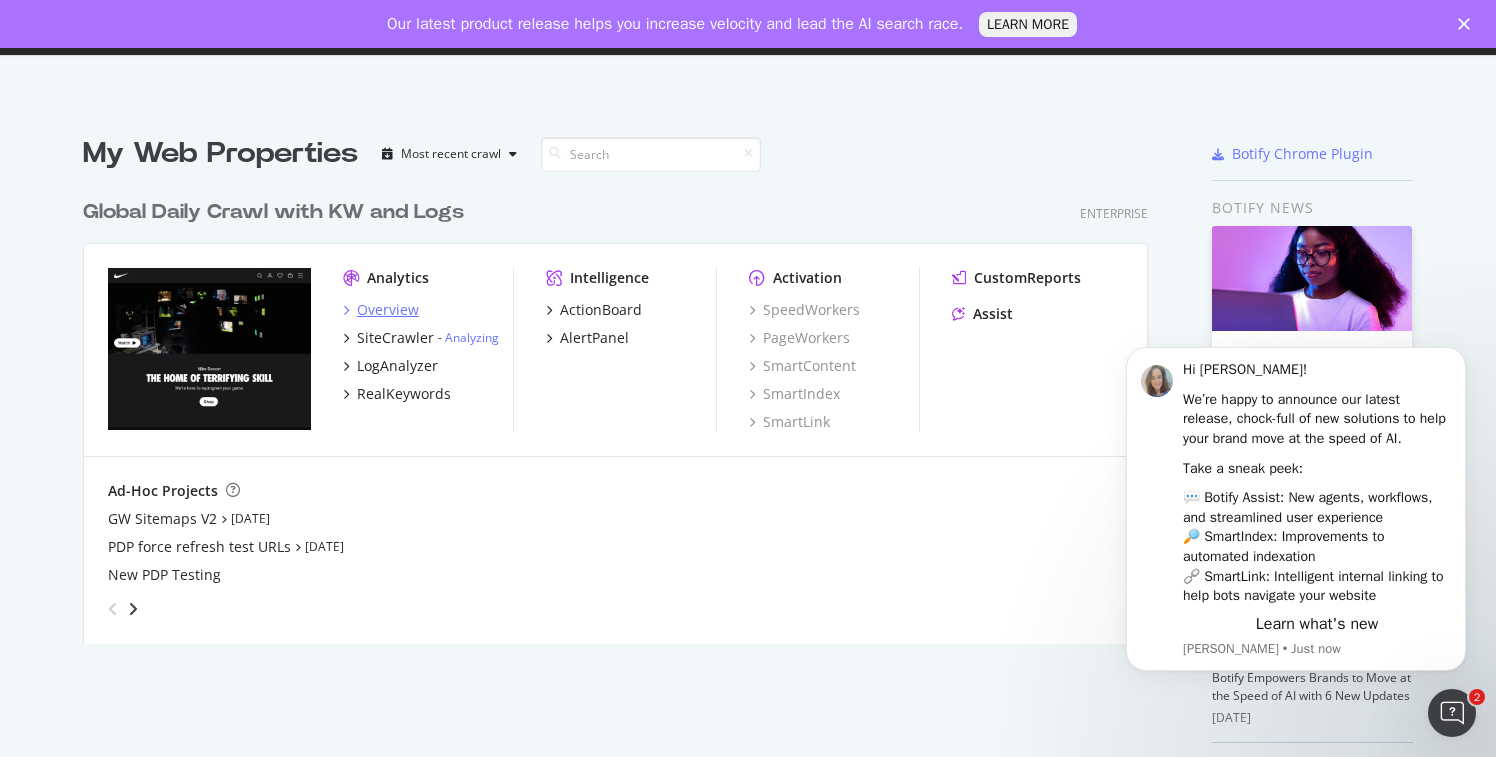 click on "Overview" at bounding box center [388, 310] 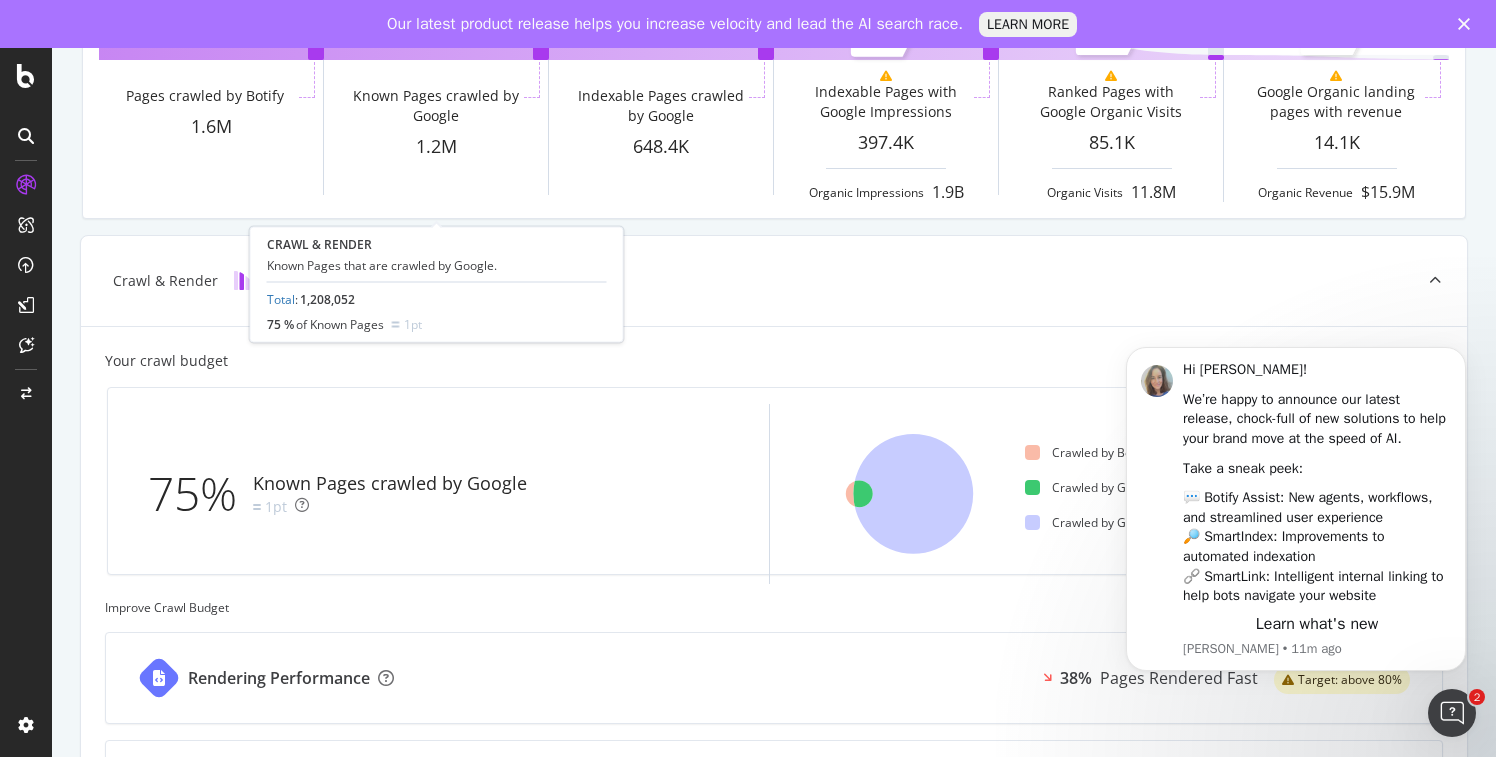 scroll, scrollTop: 0, scrollLeft: 0, axis: both 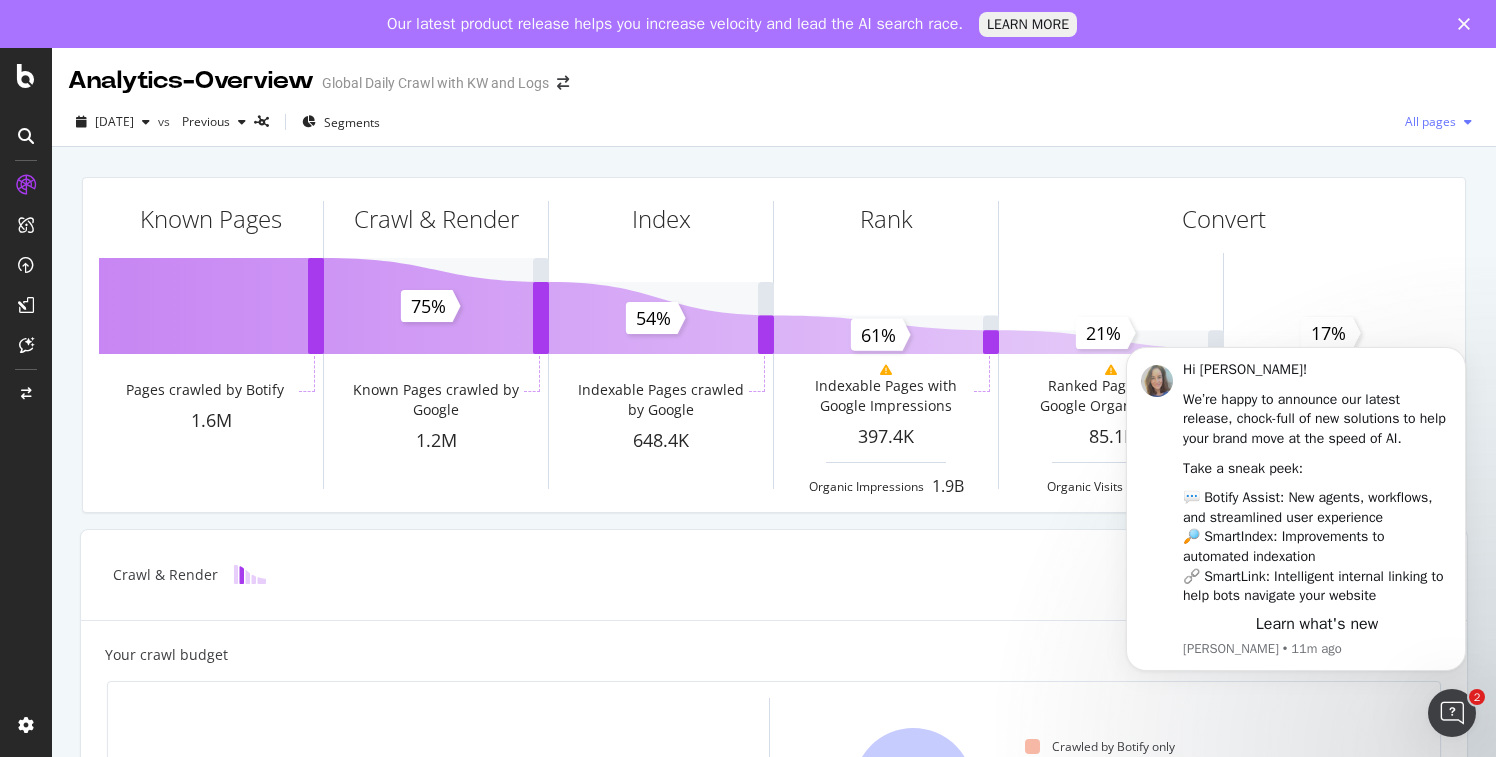 click on "All pages" at bounding box center [1426, 121] 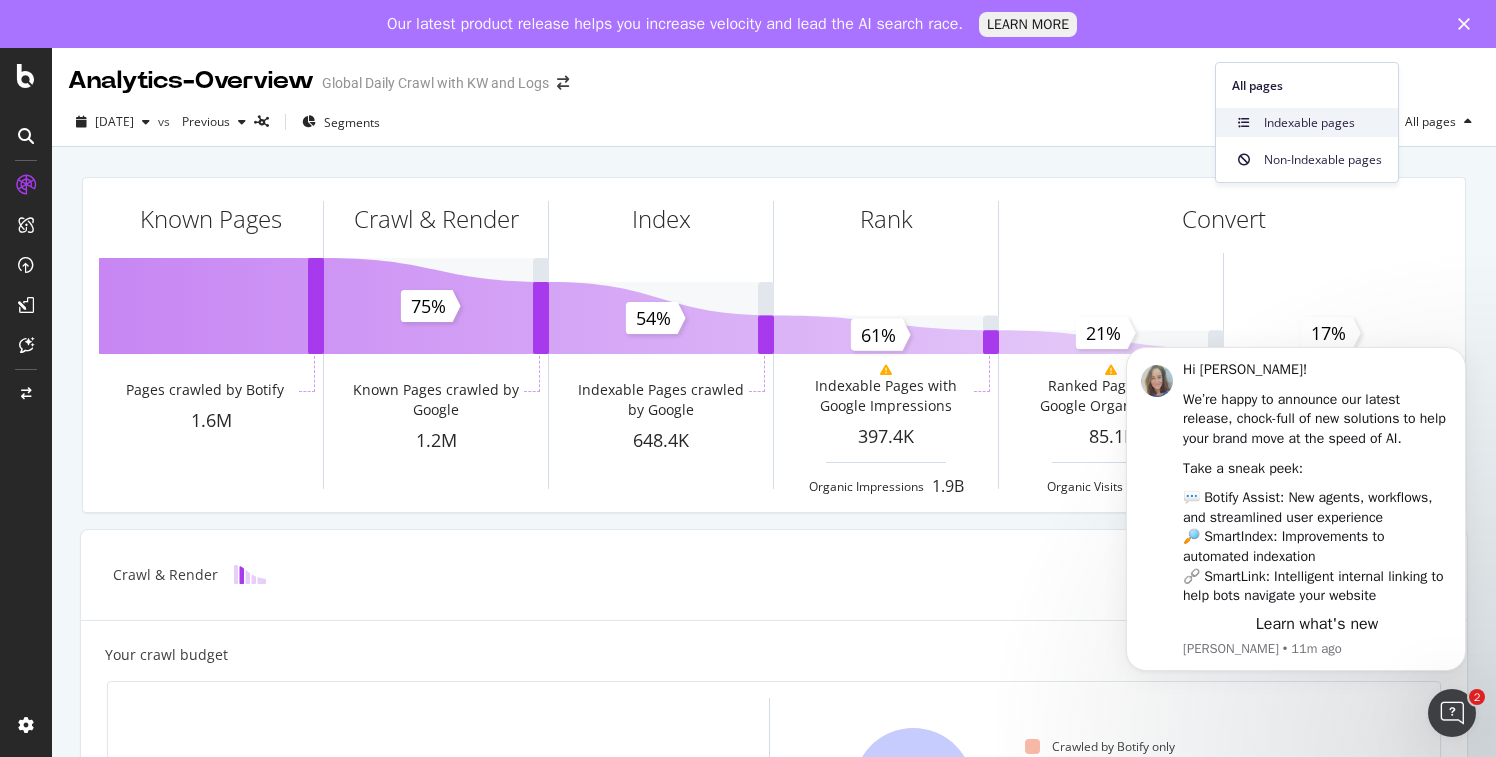 click on "Indexable pages" at bounding box center (1307, 122) 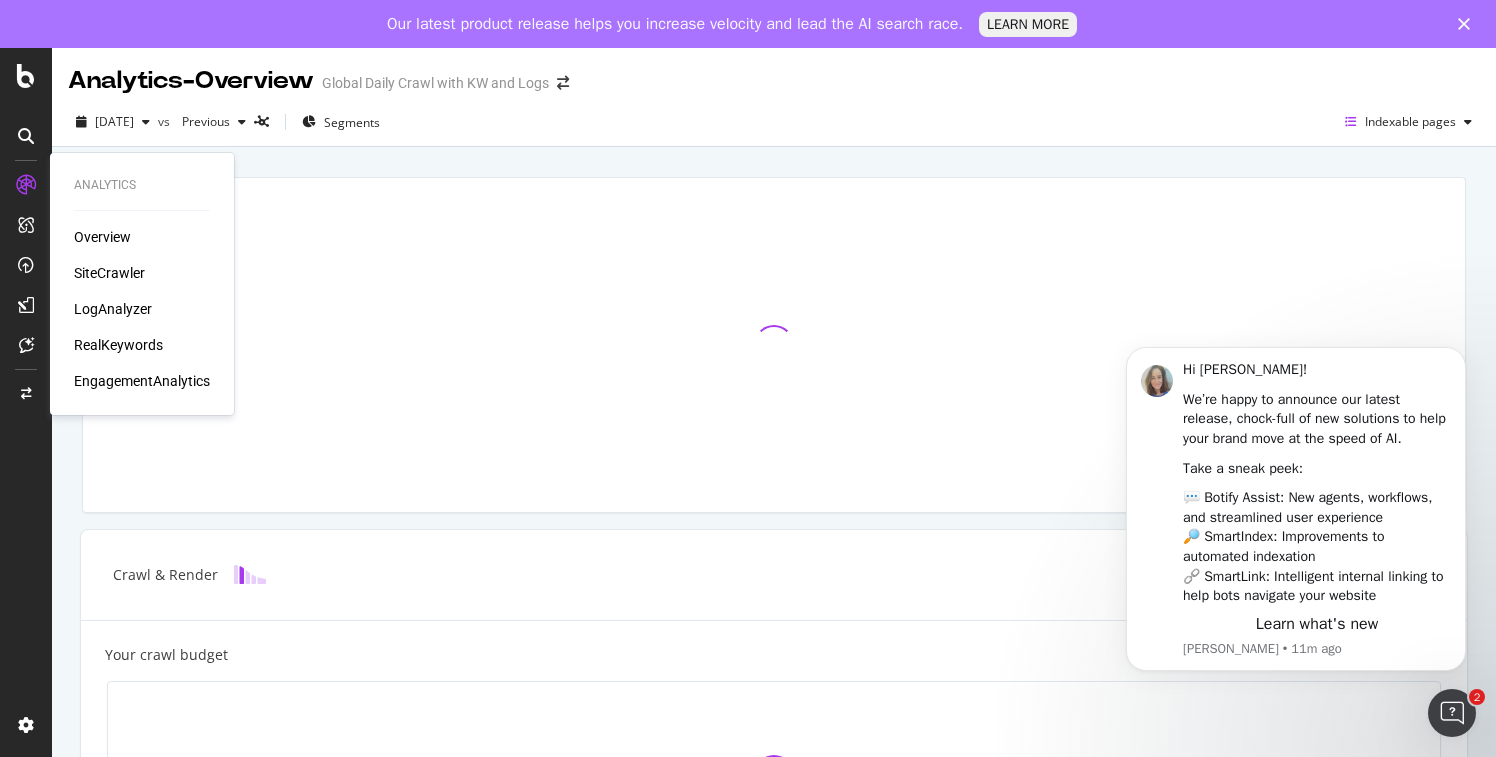 click at bounding box center [26, 185] 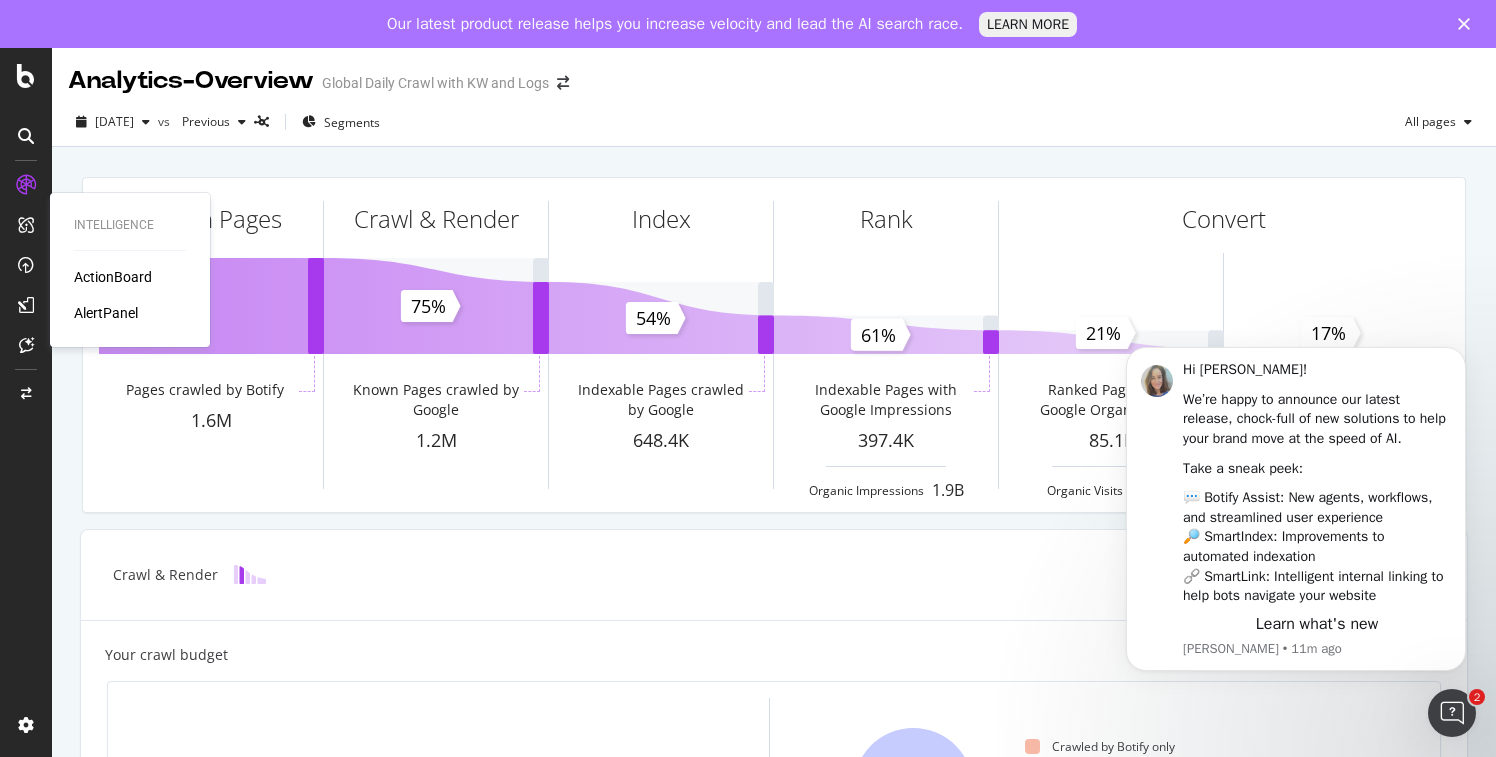 click at bounding box center [26, 225] 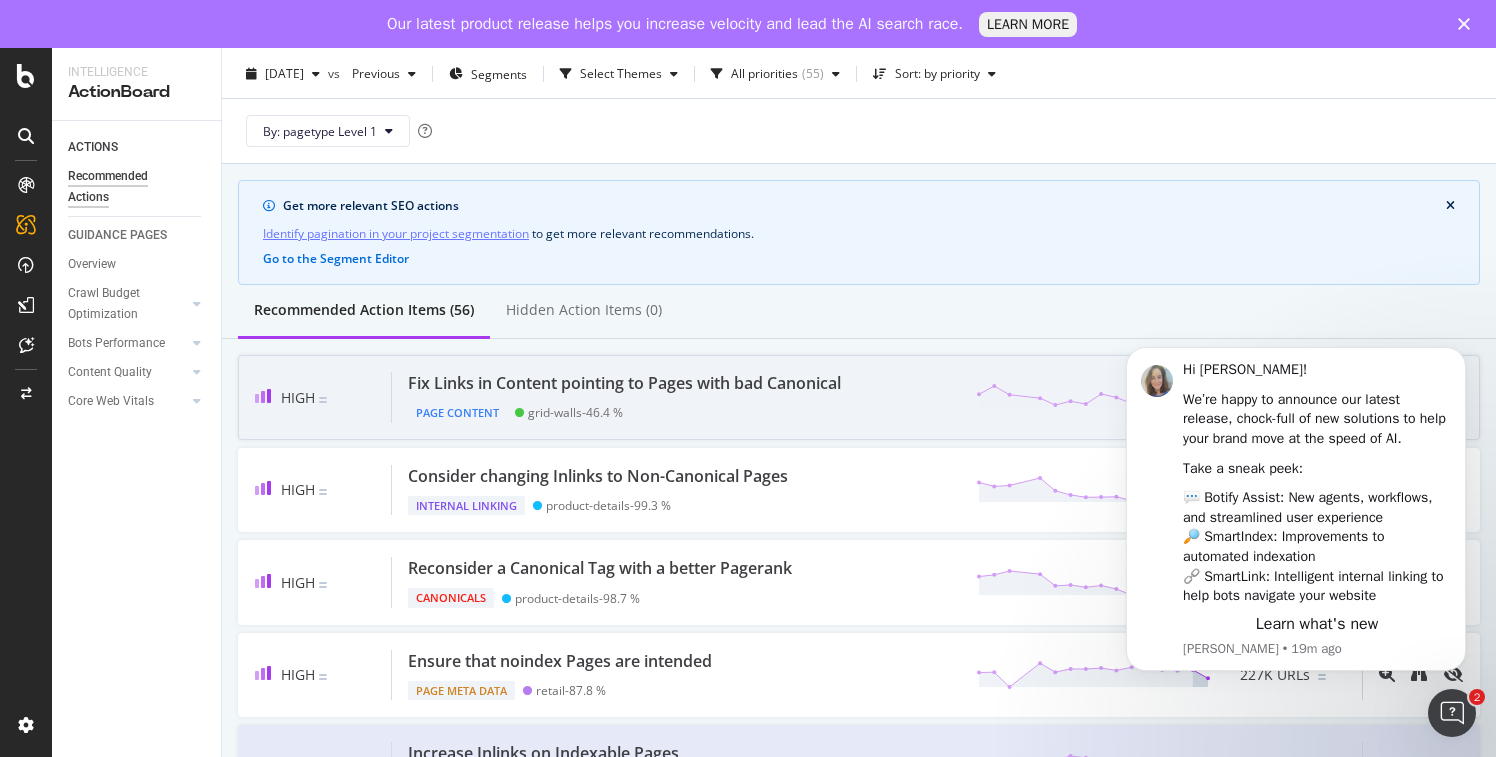 scroll, scrollTop: 61, scrollLeft: 0, axis: vertical 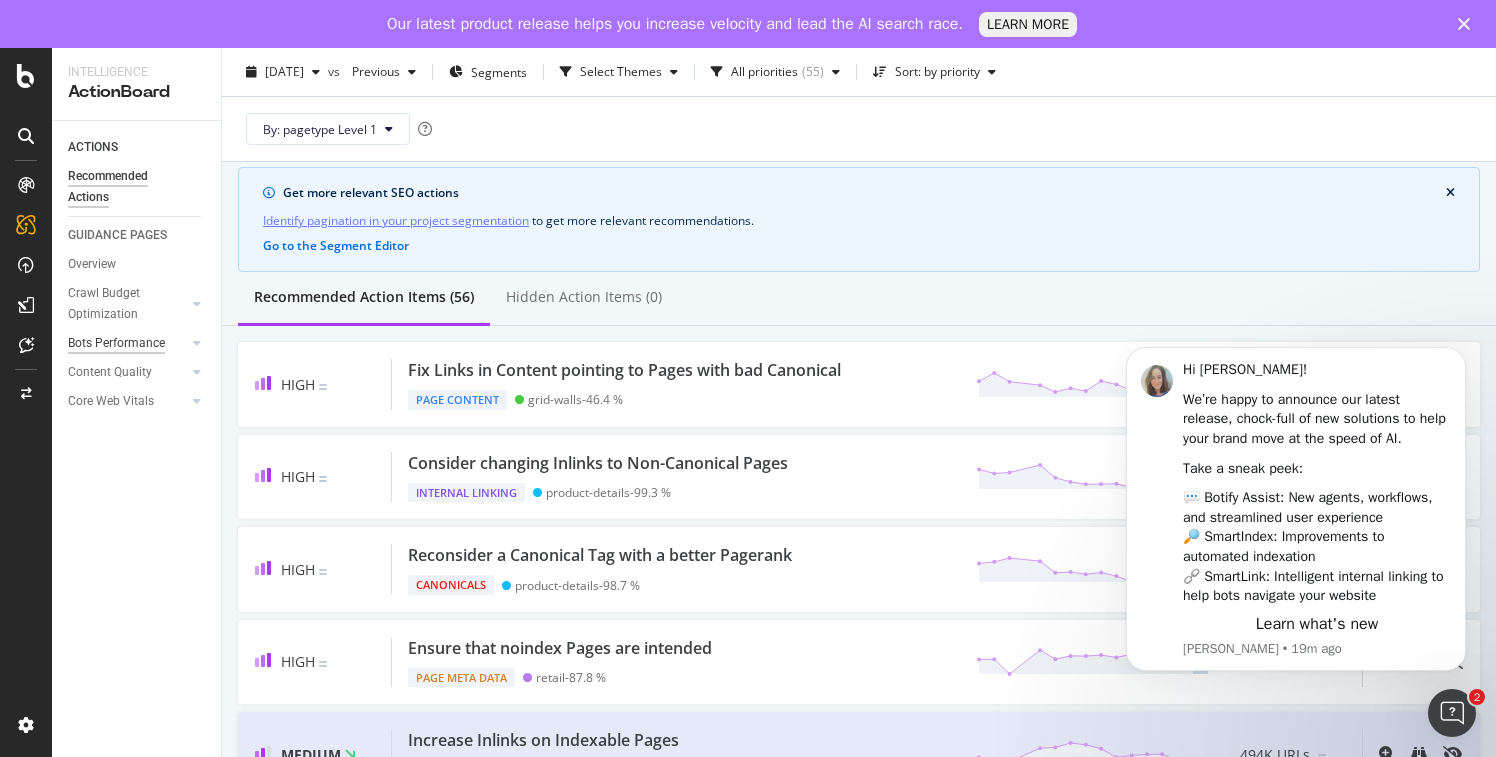 click on "Bots Performance" at bounding box center (116, 343) 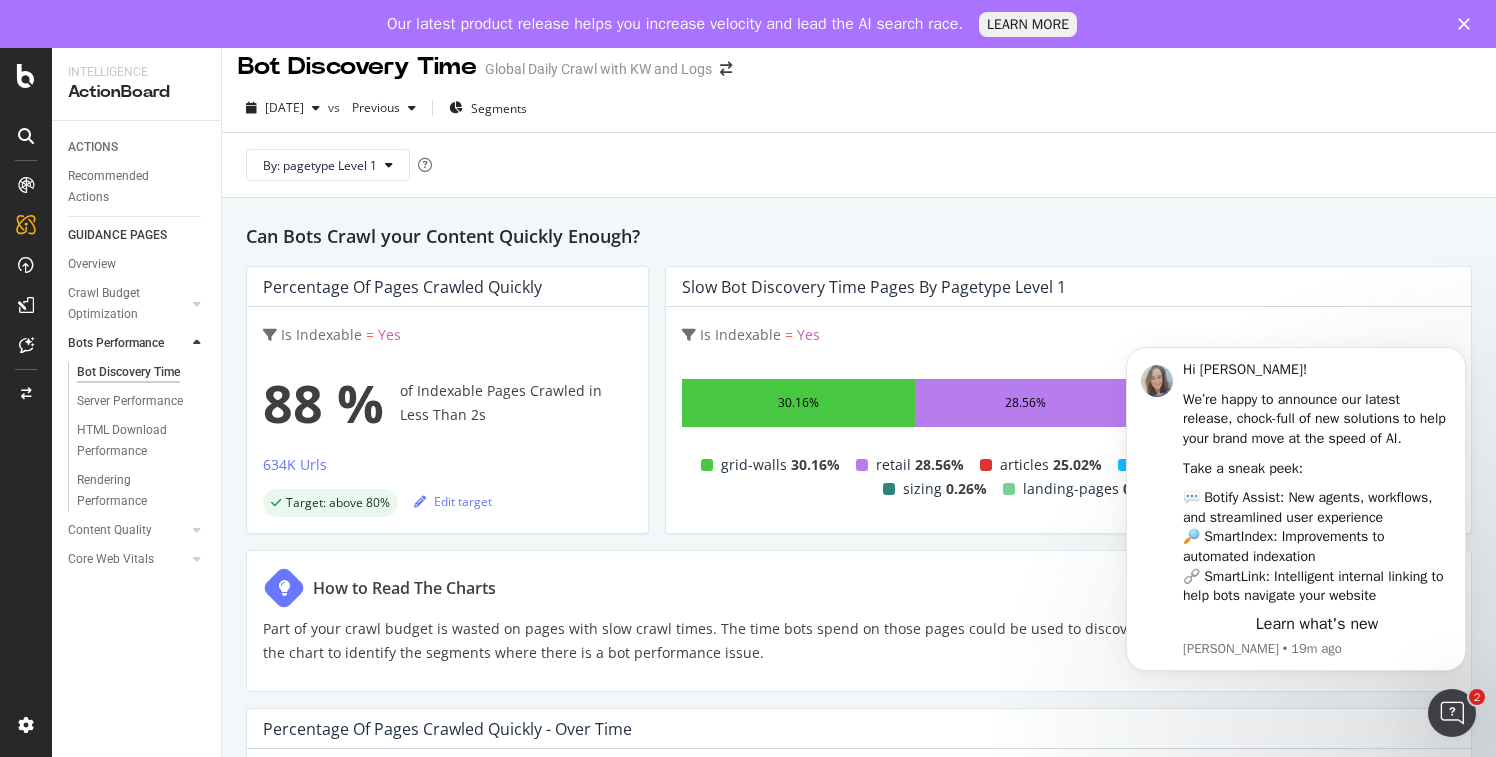 scroll, scrollTop: 0, scrollLeft: 0, axis: both 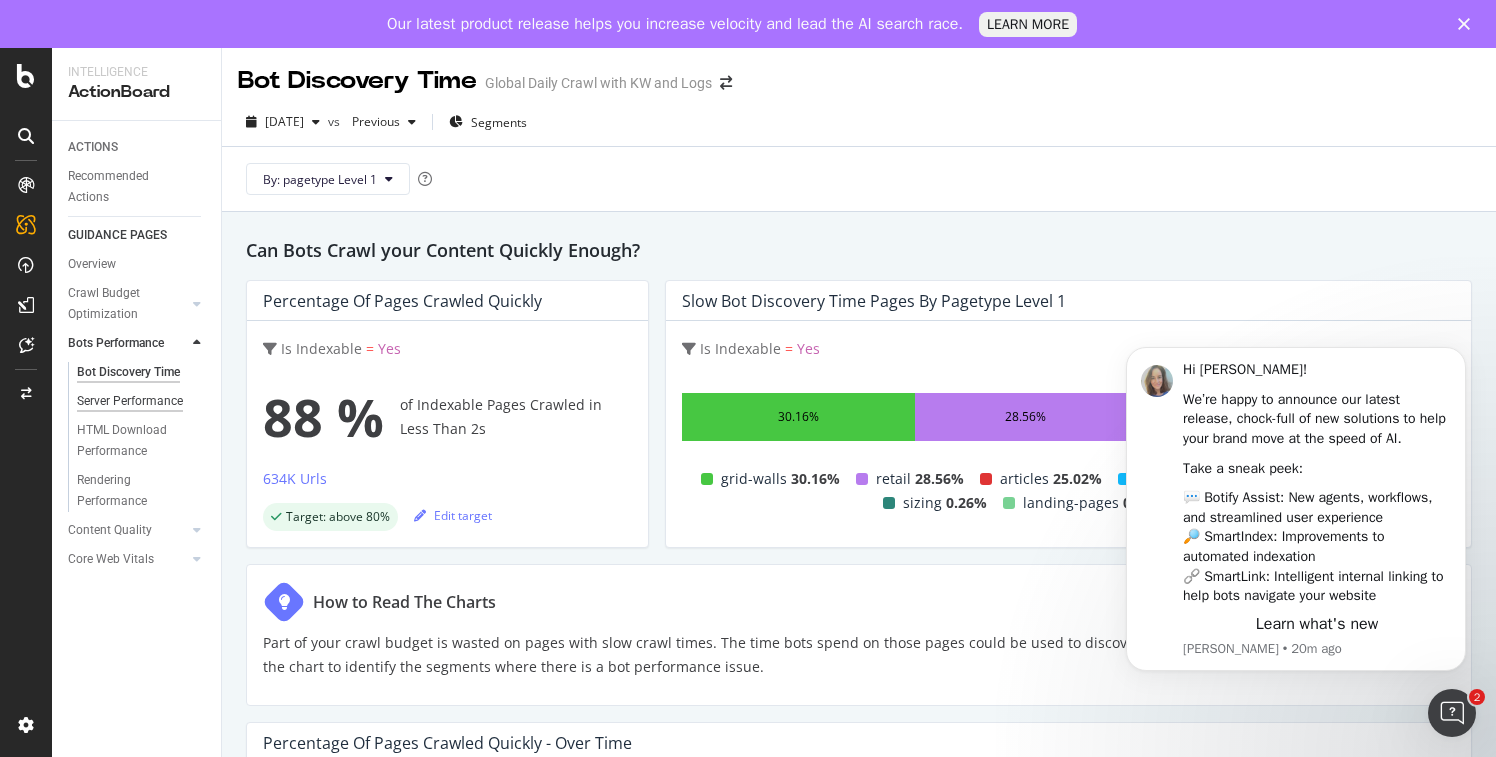 click on "Server Performance" at bounding box center [130, 401] 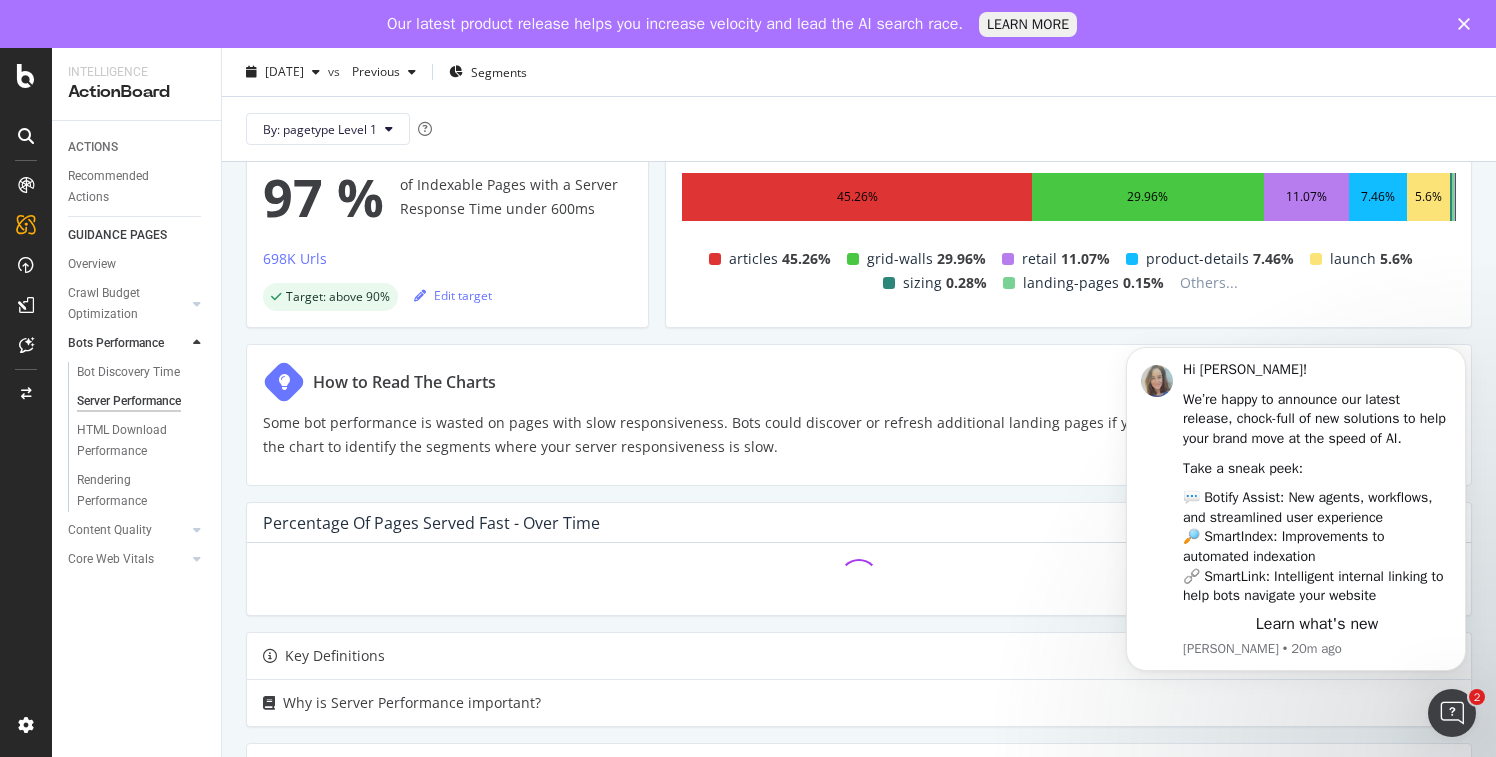 scroll, scrollTop: 573, scrollLeft: 0, axis: vertical 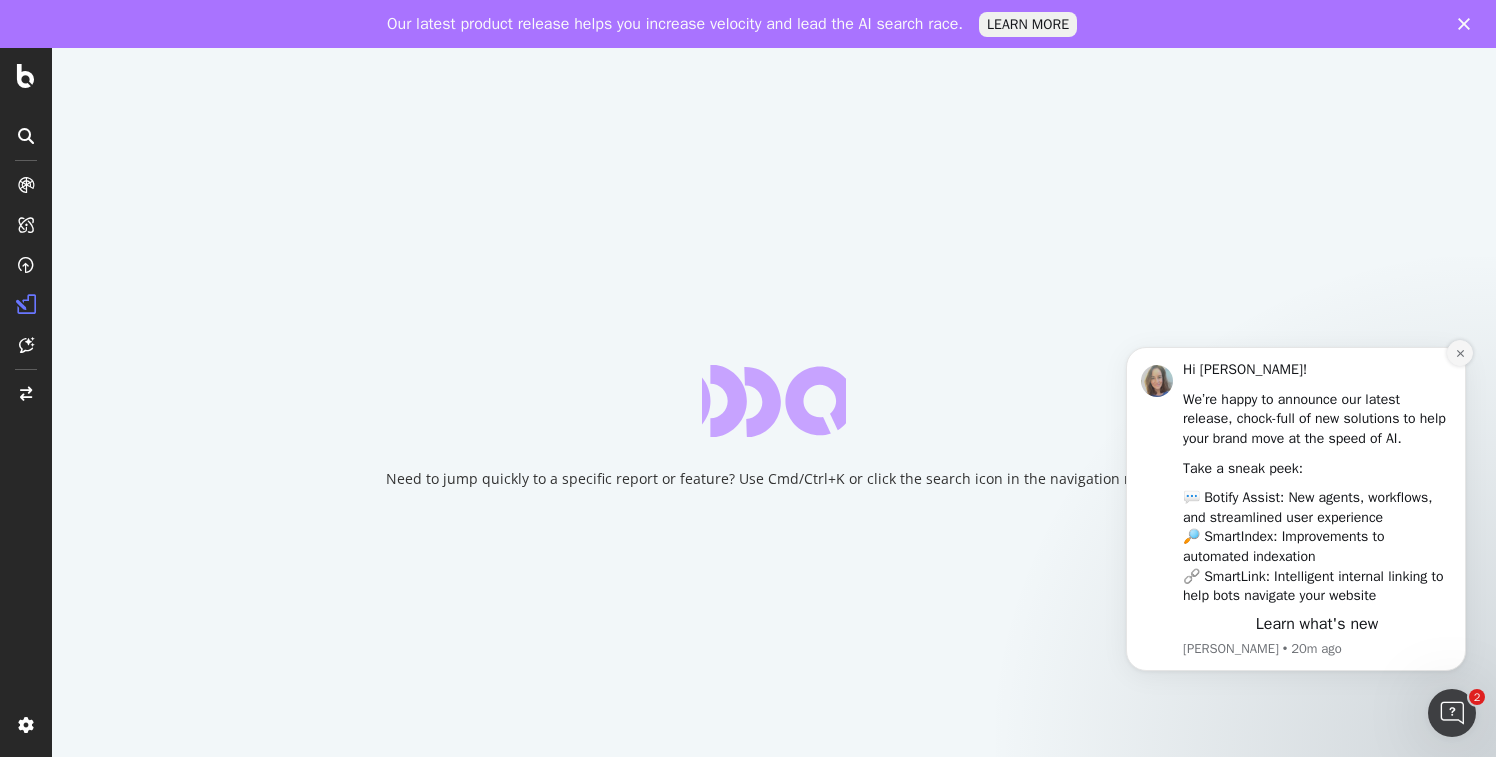 click at bounding box center [1460, 353] 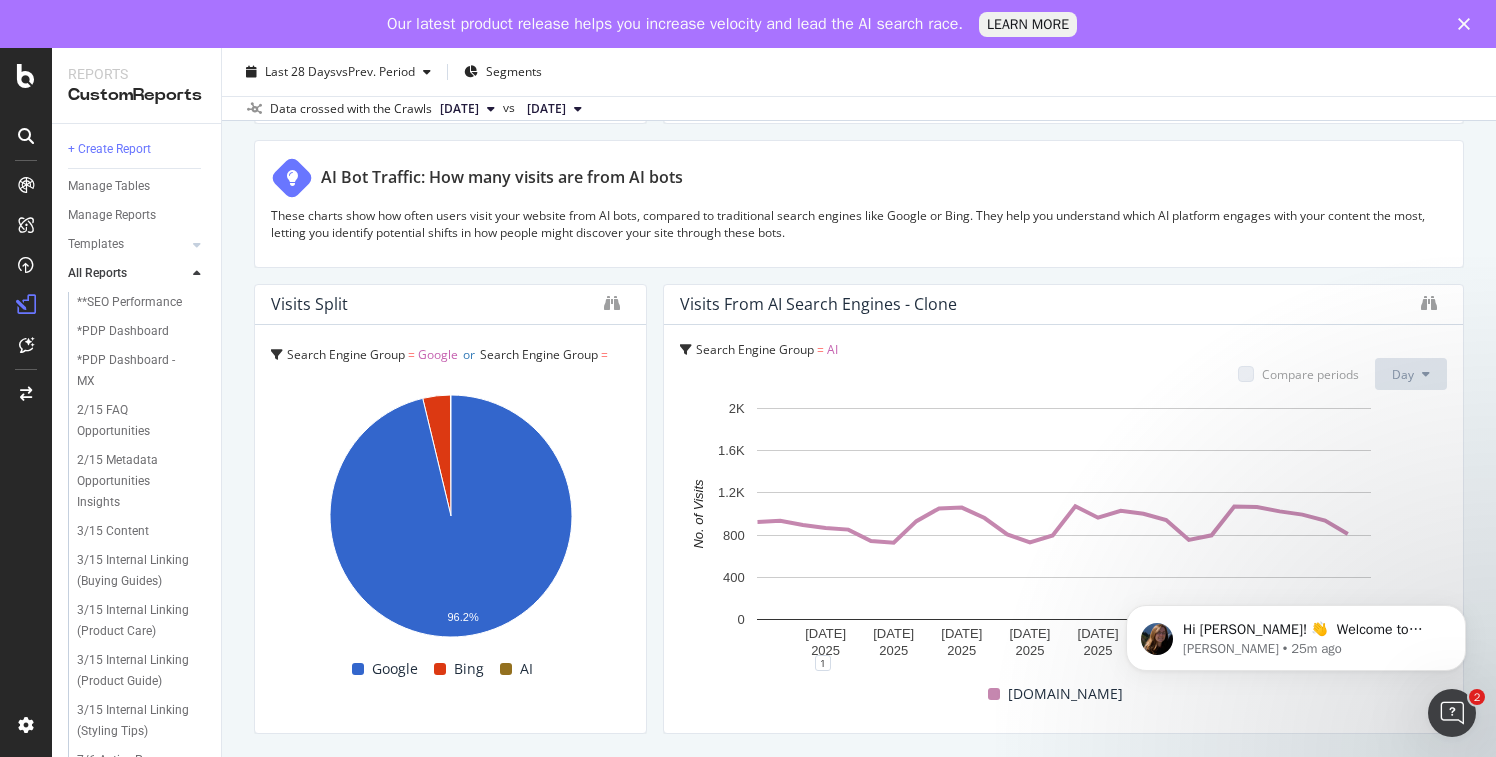 scroll, scrollTop: 3469, scrollLeft: 0, axis: vertical 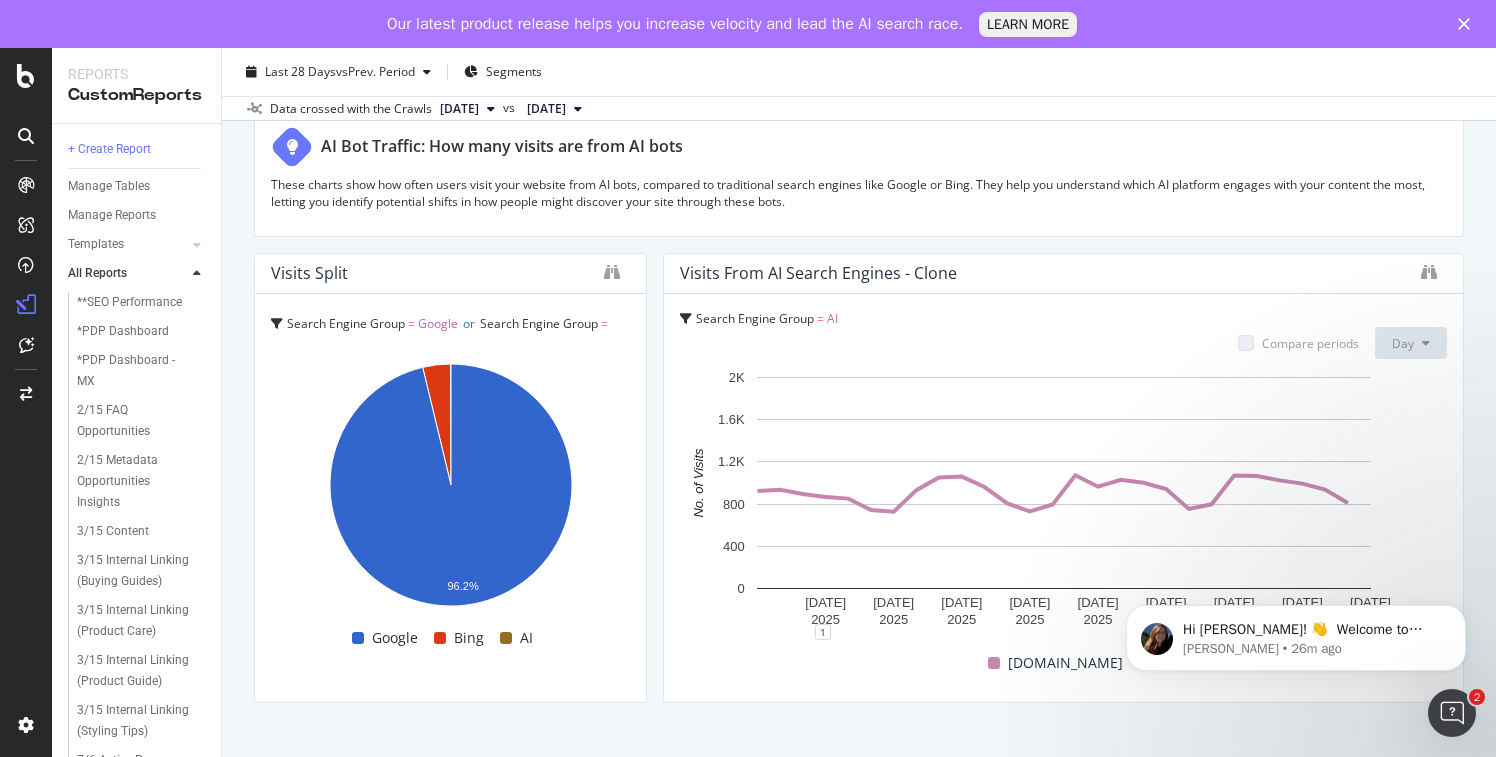 click 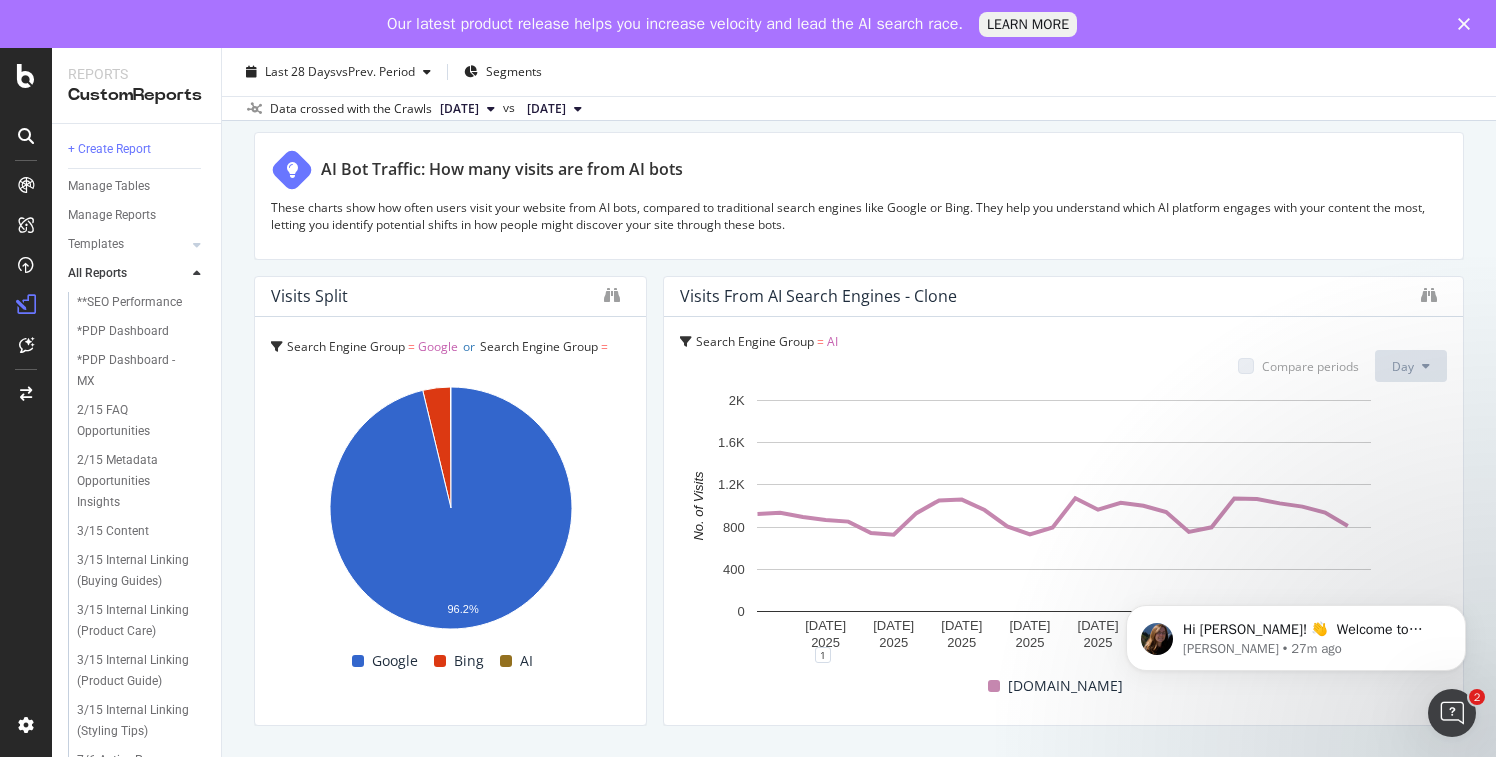 scroll, scrollTop: 3469, scrollLeft: 0, axis: vertical 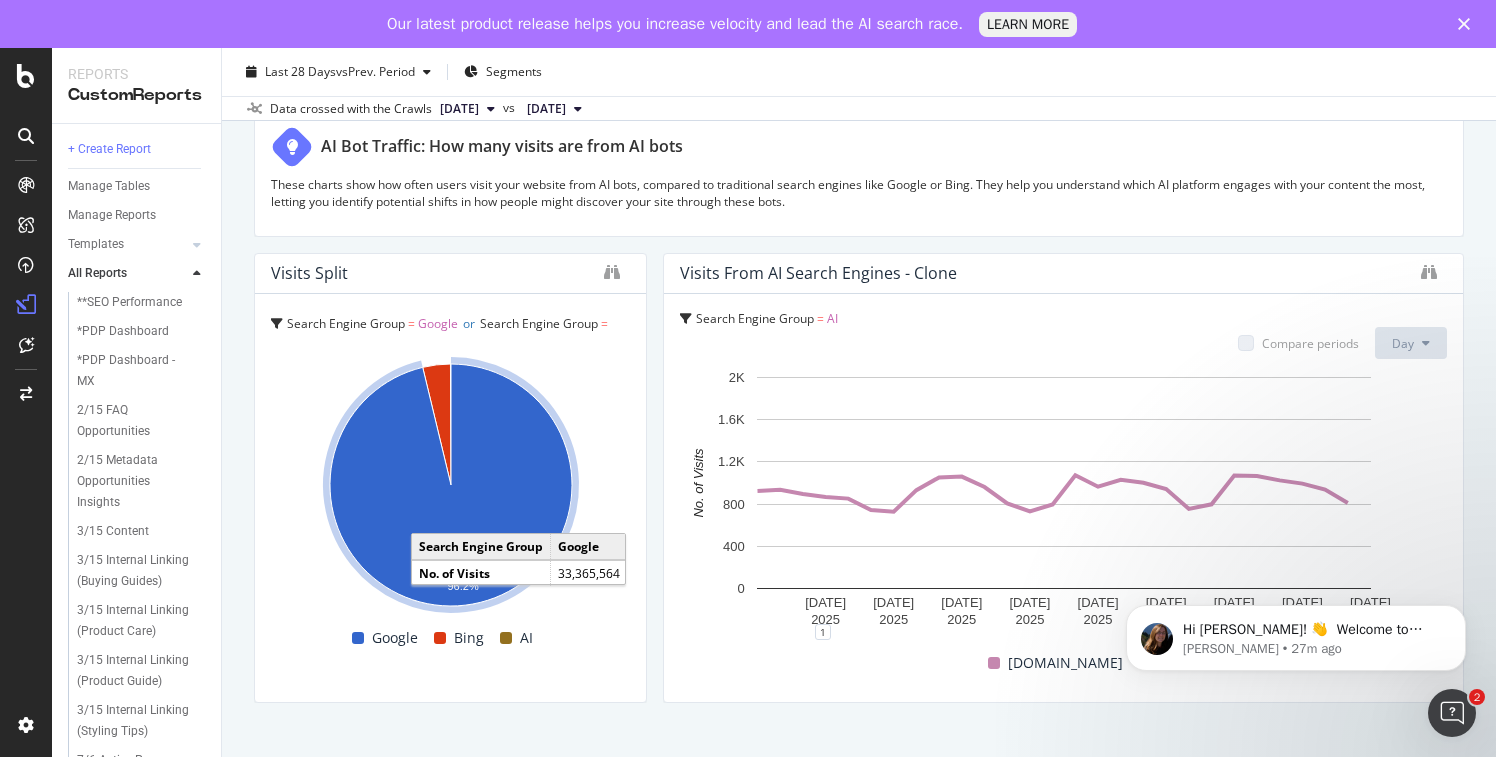 click 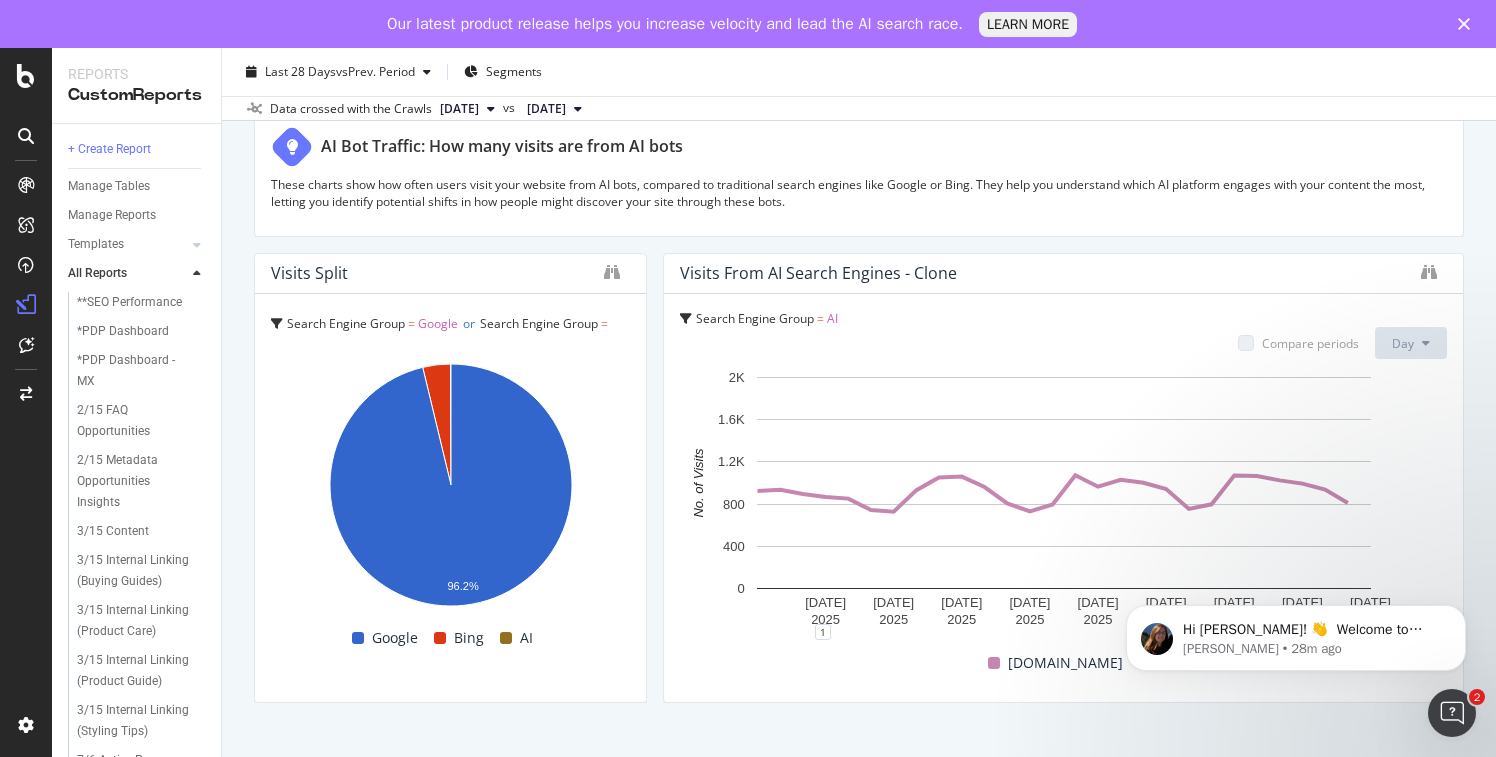 click at bounding box center (506, 638) 